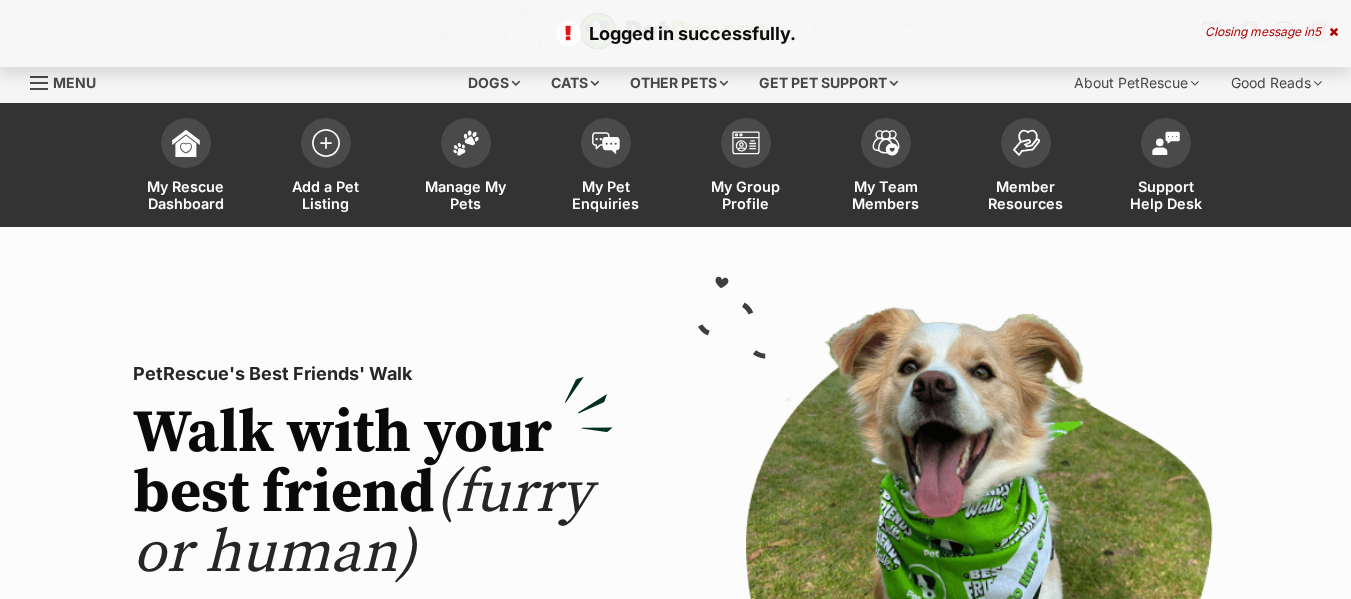 scroll, scrollTop: 0, scrollLeft: 0, axis: both 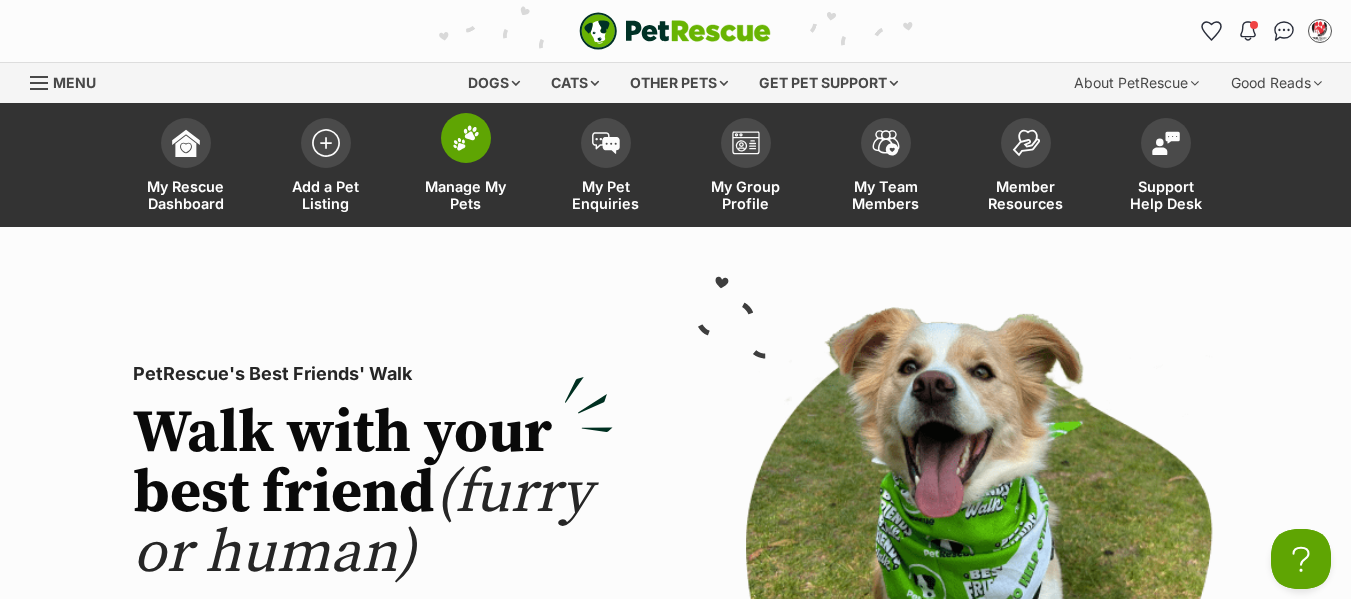 click on "Manage My Pets" at bounding box center (466, 195) 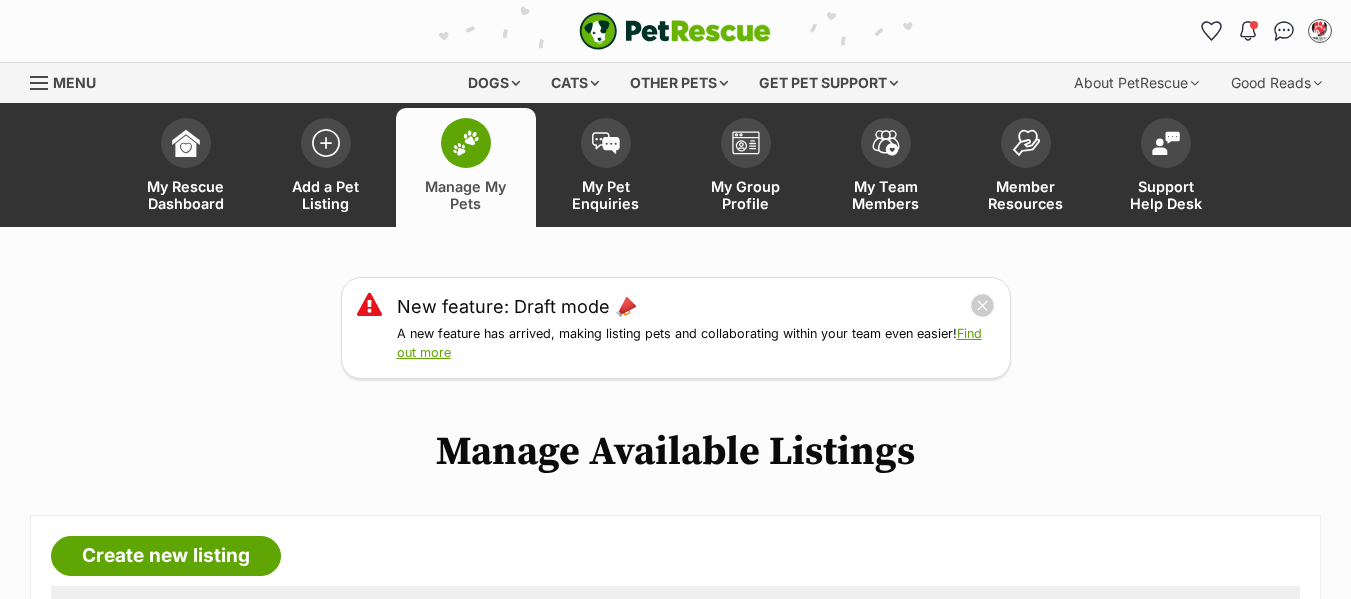 scroll, scrollTop: 77, scrollLeft: 0, axis: vertical 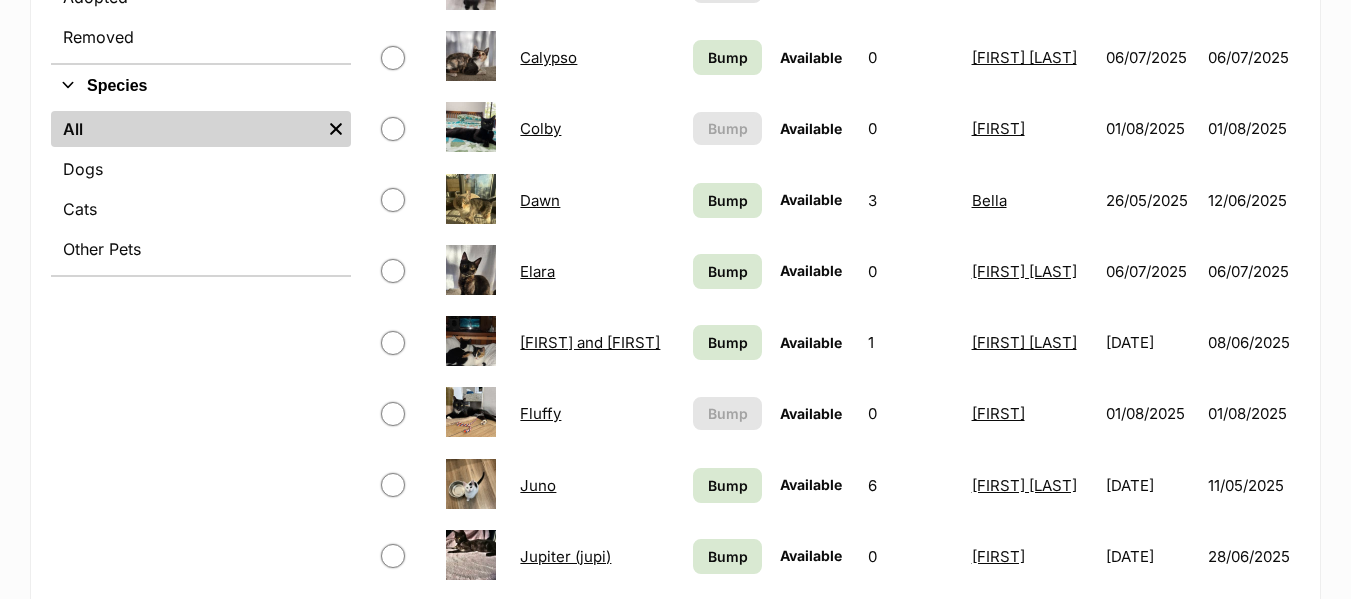 click on "Dawn" at bounding box center (540, 200) 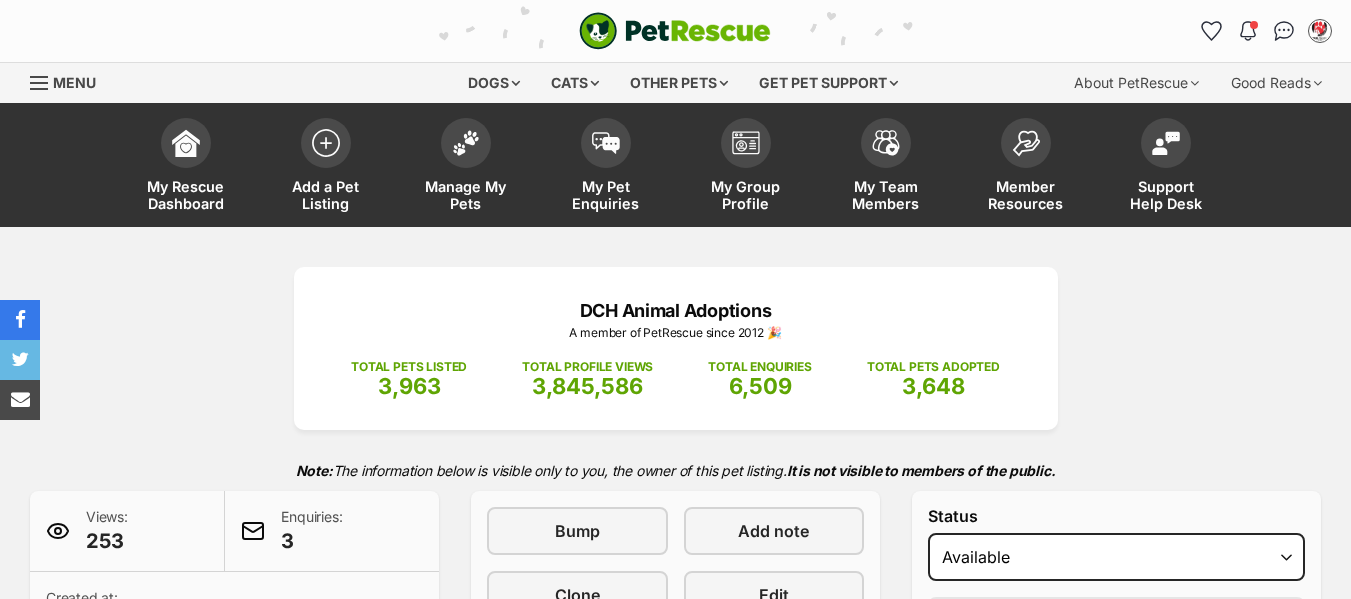 scroll, scrollTop: 0, scrollLeft: 0, axis: both 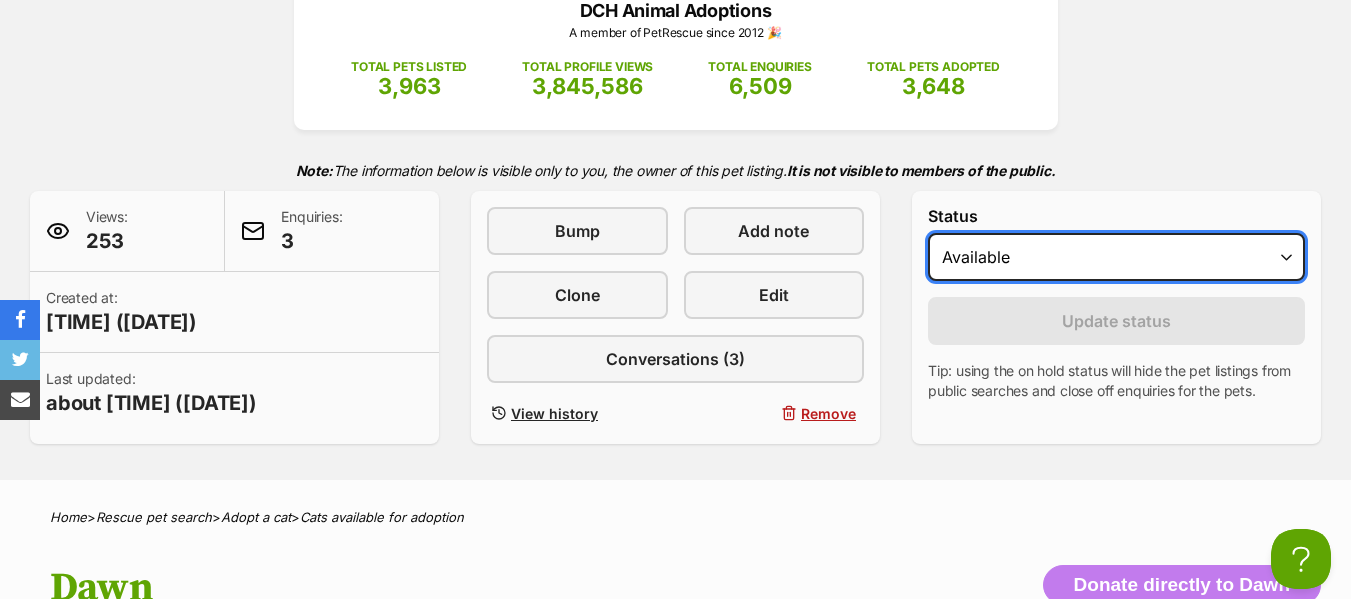 click on "Draft - not available as listing has enquires
Available
On hold
Adopted" at bounding box center [1116, 257] 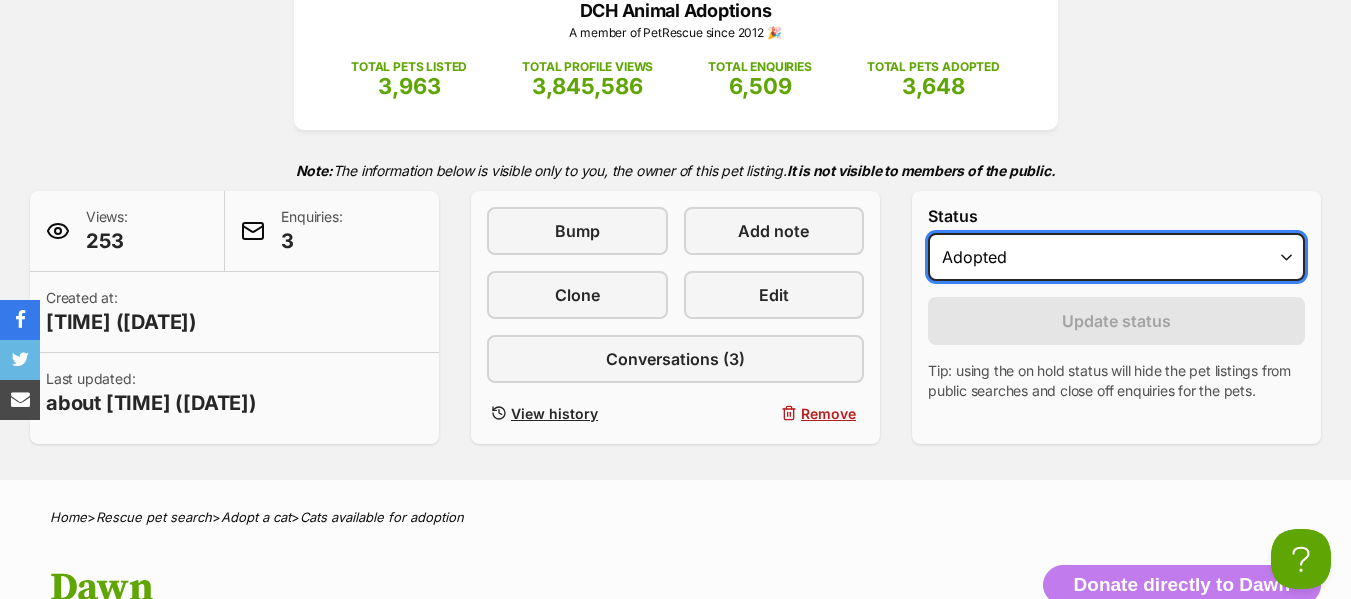 click on "Draft - not available as listing has enquires
Available
On hold
Adopted" at bounding box center [1116, 257] 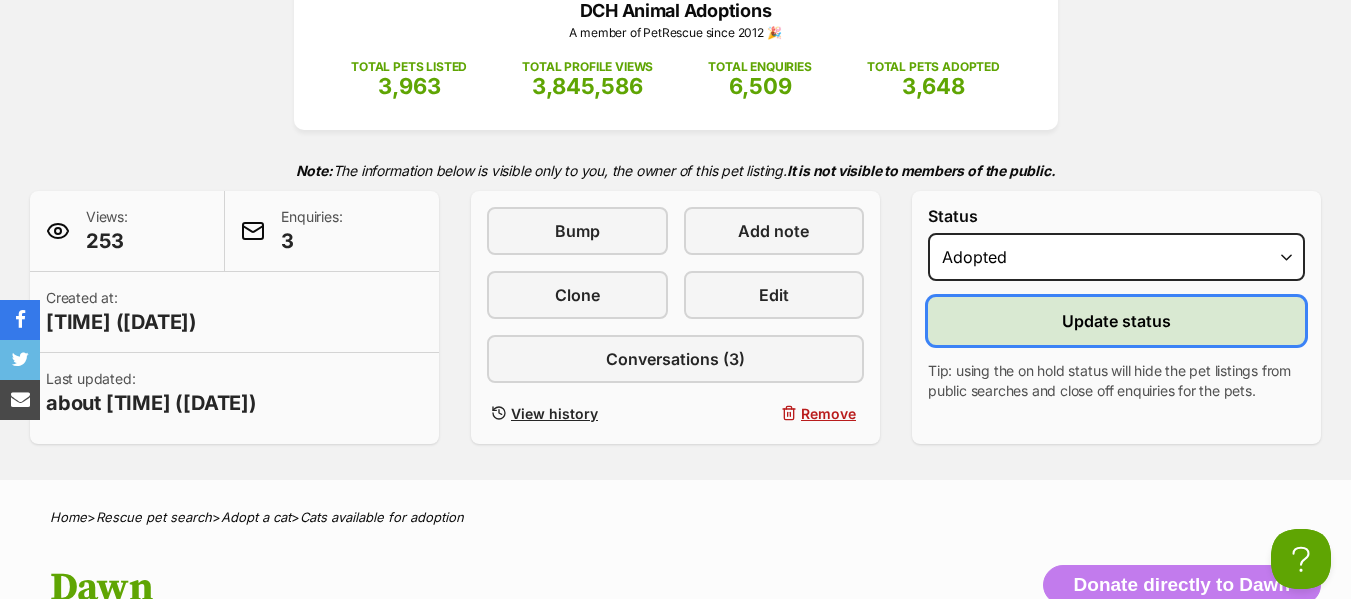 click on "Update status" at bounding box center (1116, 321) 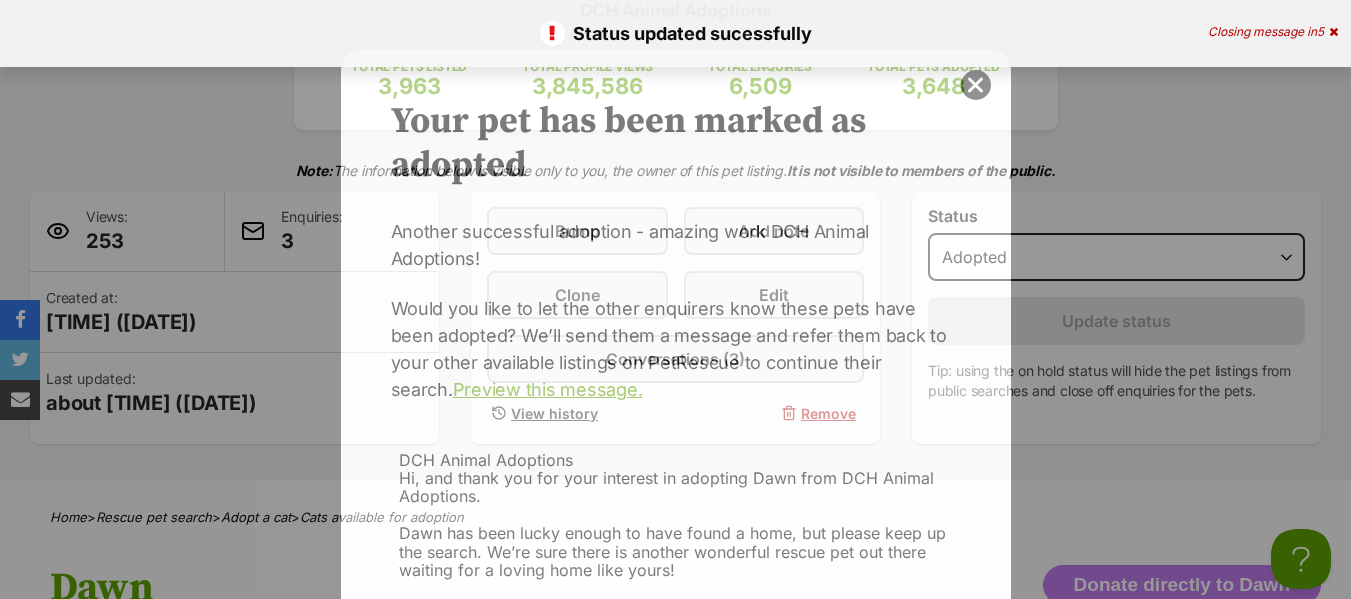 scroll, scrollTop: 0, scrollLeft: 0, axis: both 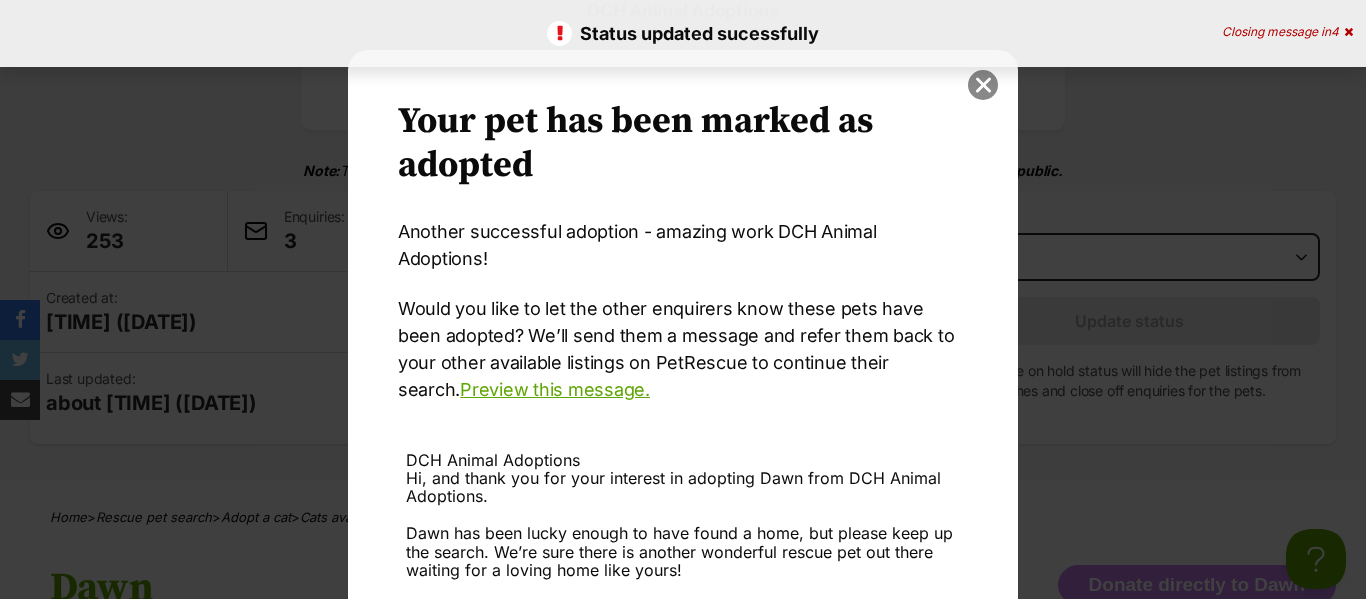 click at bounding box center [983, 85] 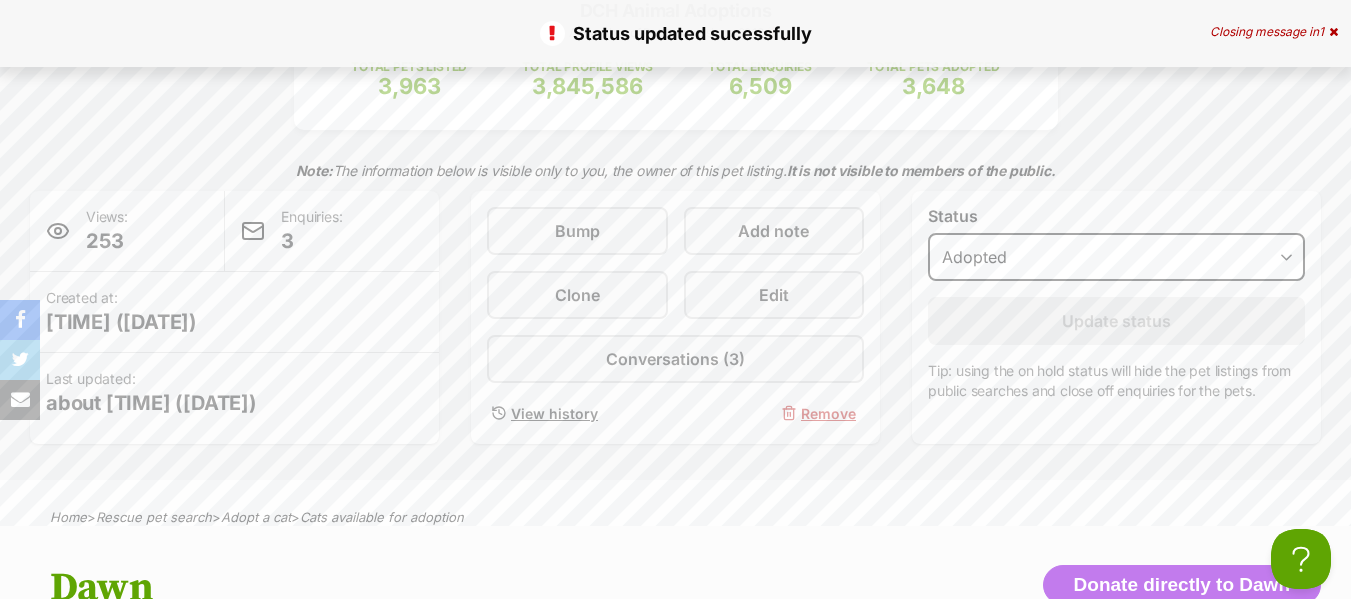 scroll, scrollTop: 0, scrollLeft: 0, axis: both 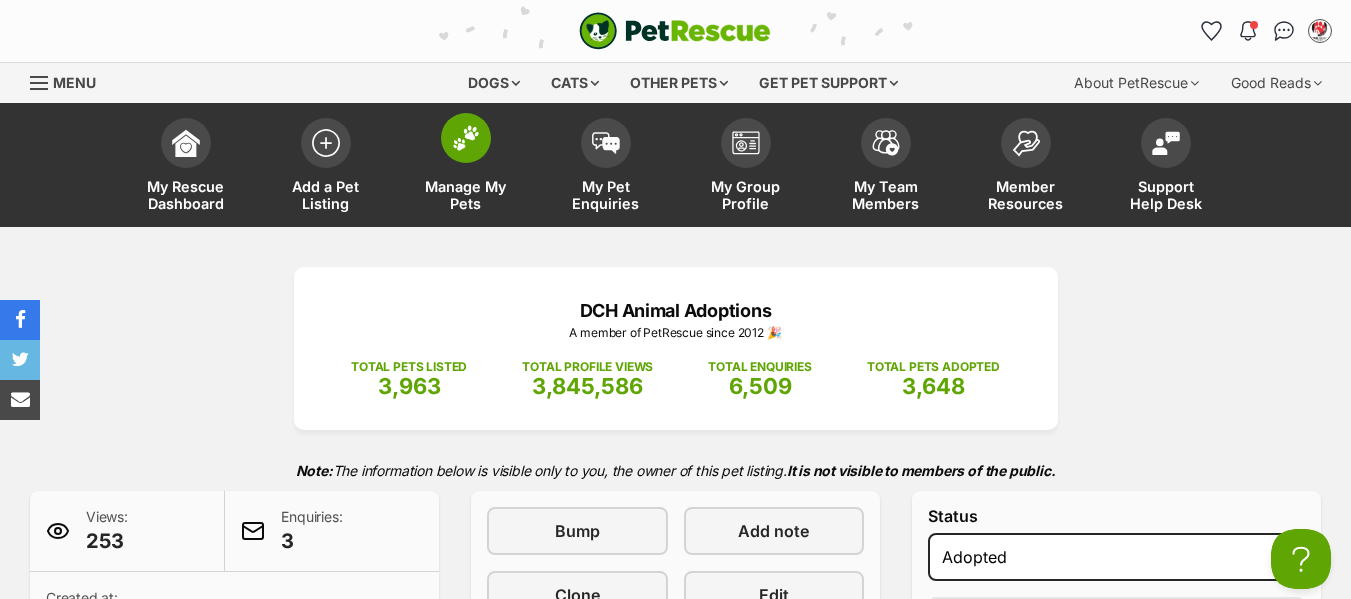 click on "Manage My Pets" at bounding box center [466, 195] 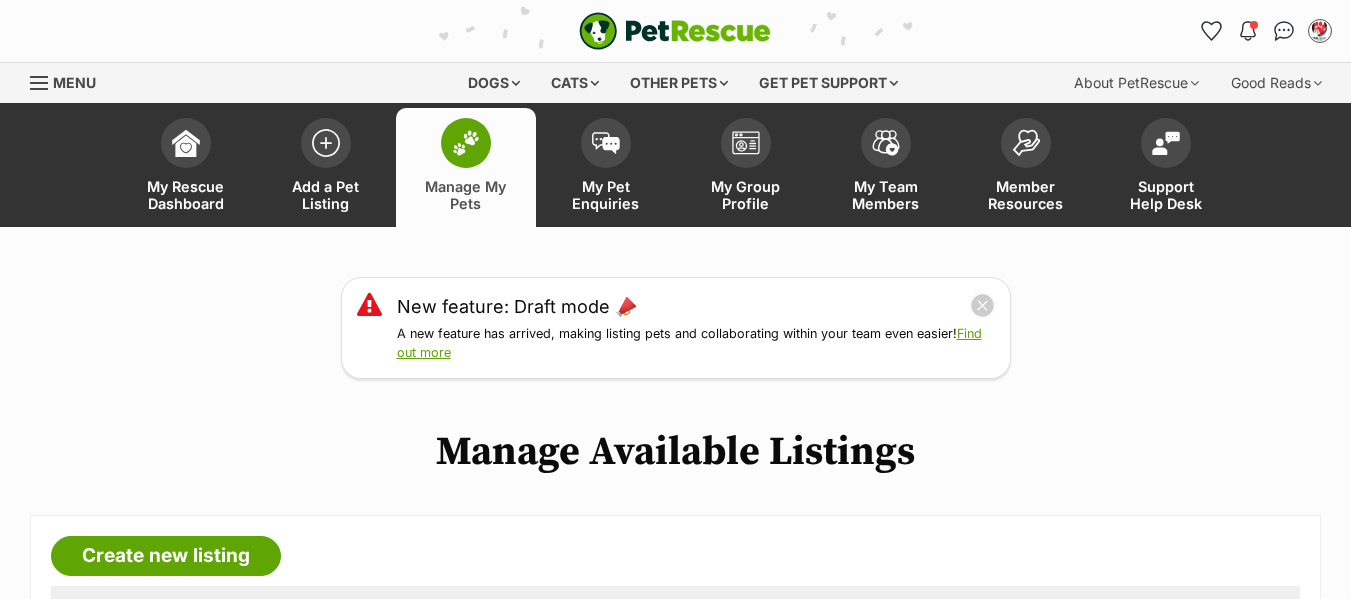 scroll, scrollTop: 300, scrollLeft: 0, axis: vertical 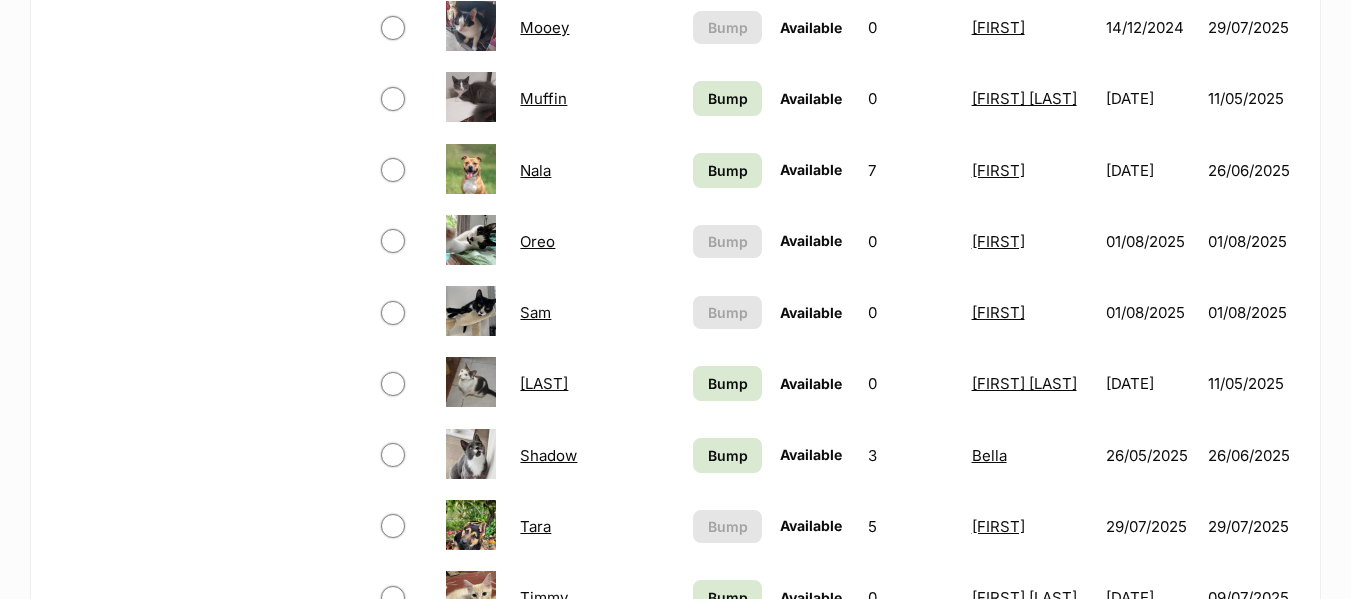 click on "Shadow" at bounding box center (548, 455) 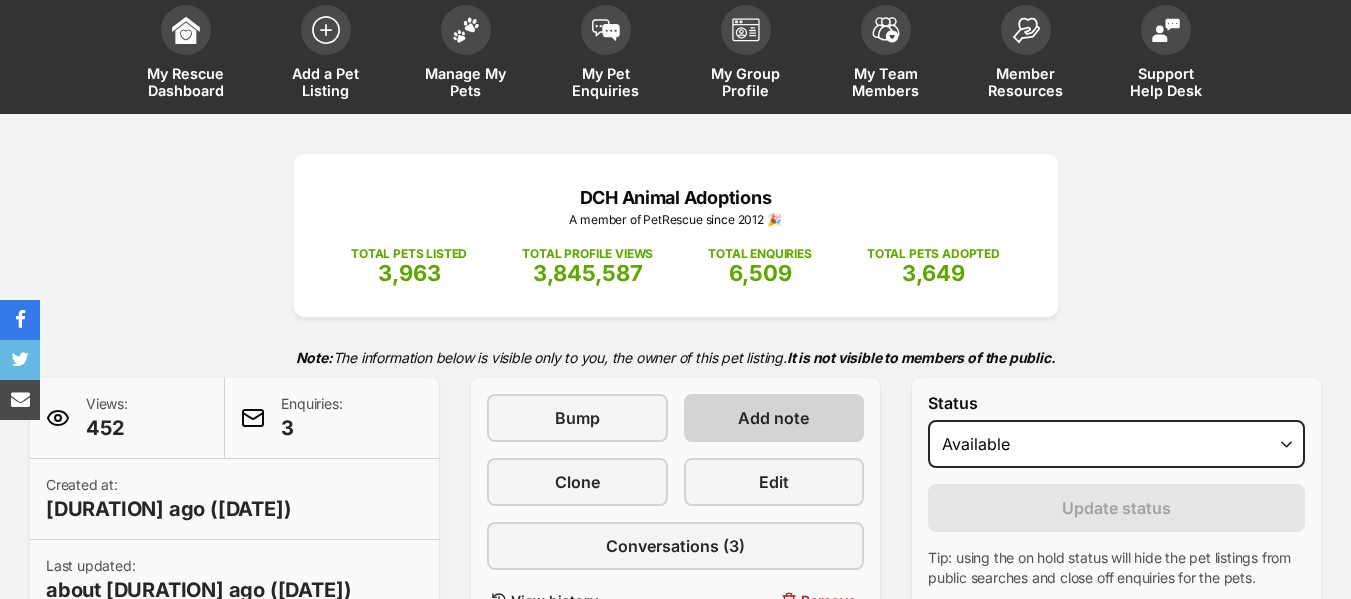 scroll, scrollTop: 0, scrollLeft: 0, axis: both 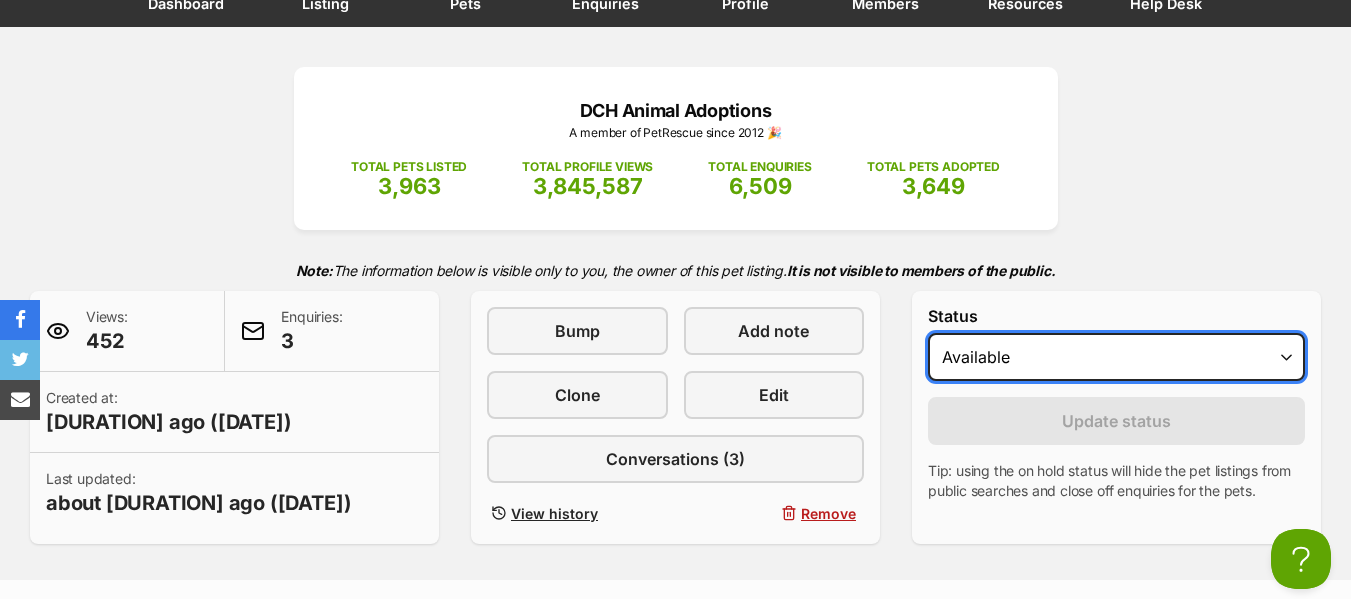 click on "Draft - not available as listing has enquires
Available
On hold
Adopted" at bounding box center (1116, 357) 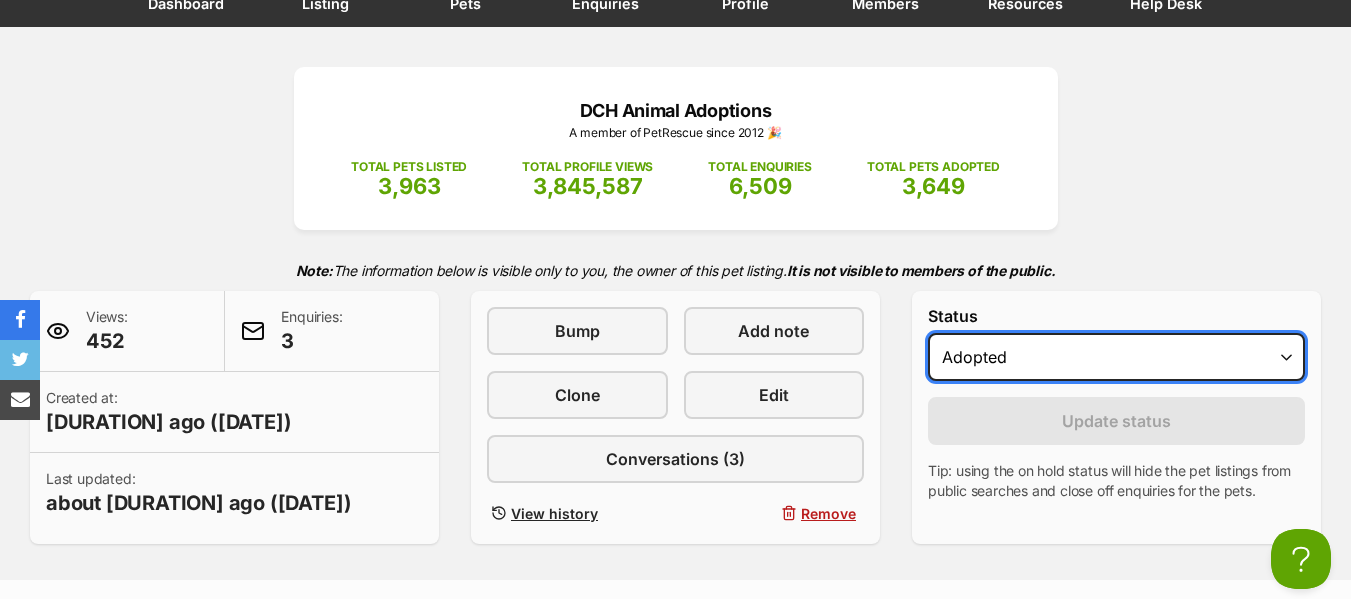 click on "Draft - not available as listing has enquires
Available
On hold
Adopted" at bounding box center [1116, 357] 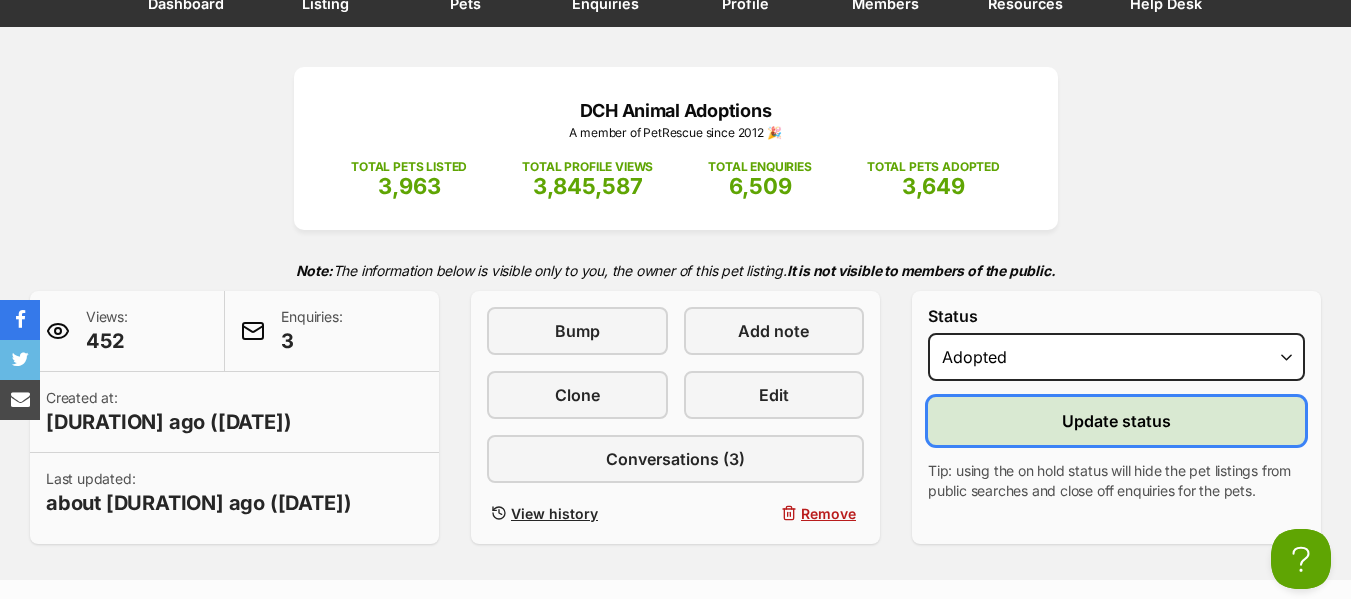 click on "Update status" at bounding box center [1116, 421] 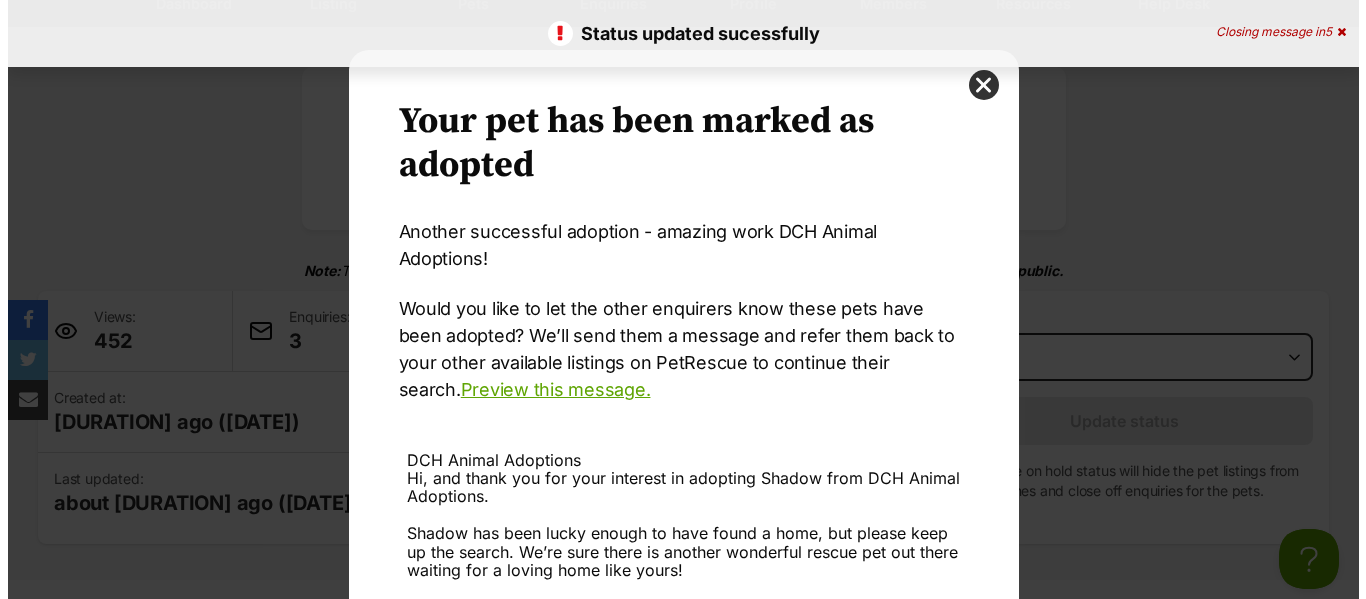 scroll, scrollTop: 0, scrollLeft: 0, axis: both 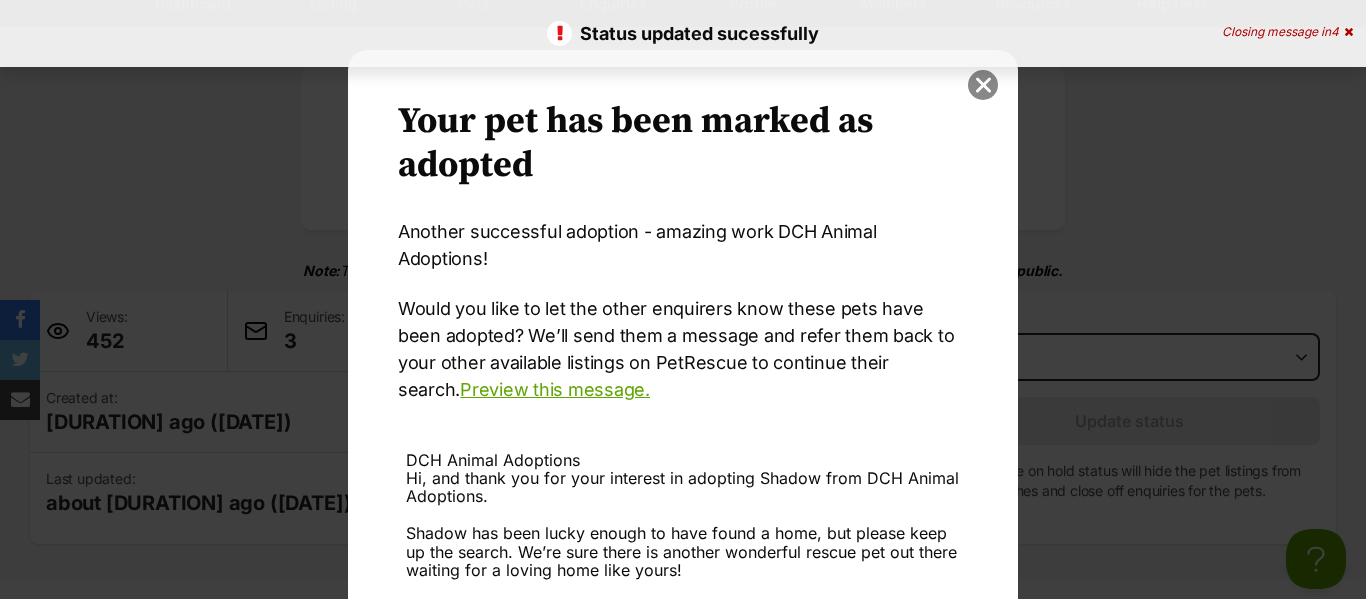 click at bounding box center [983, 85] 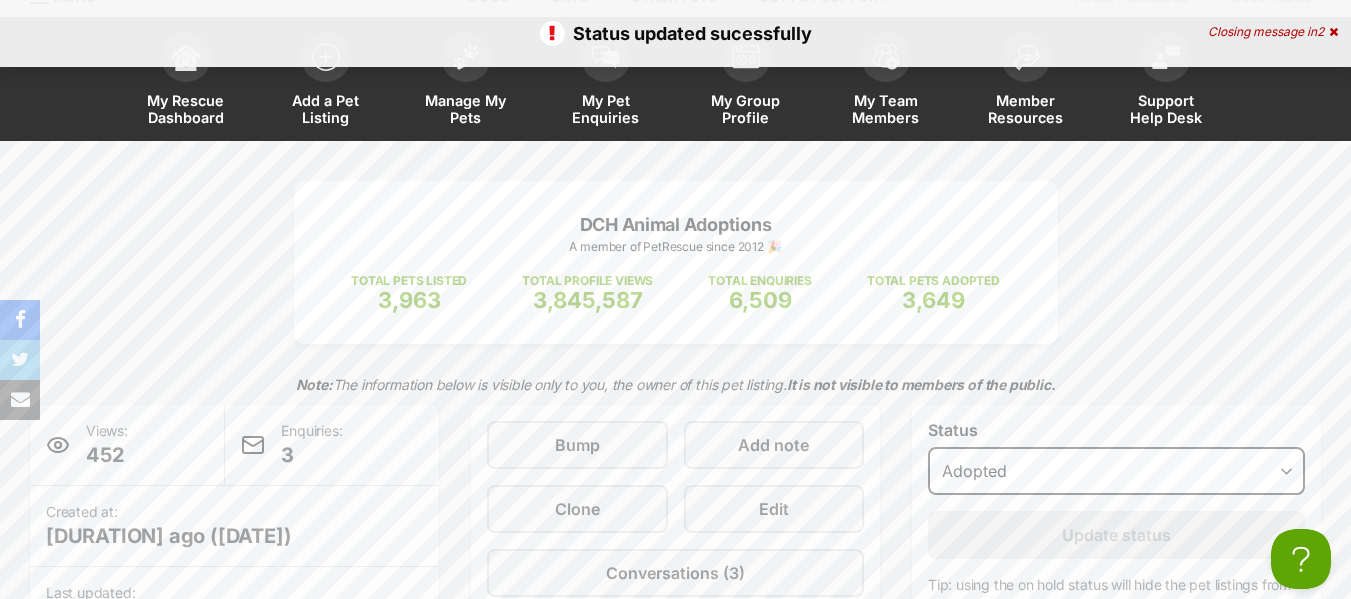 scroll, scrollTop: 0, scrollLeft: 0, axis: both 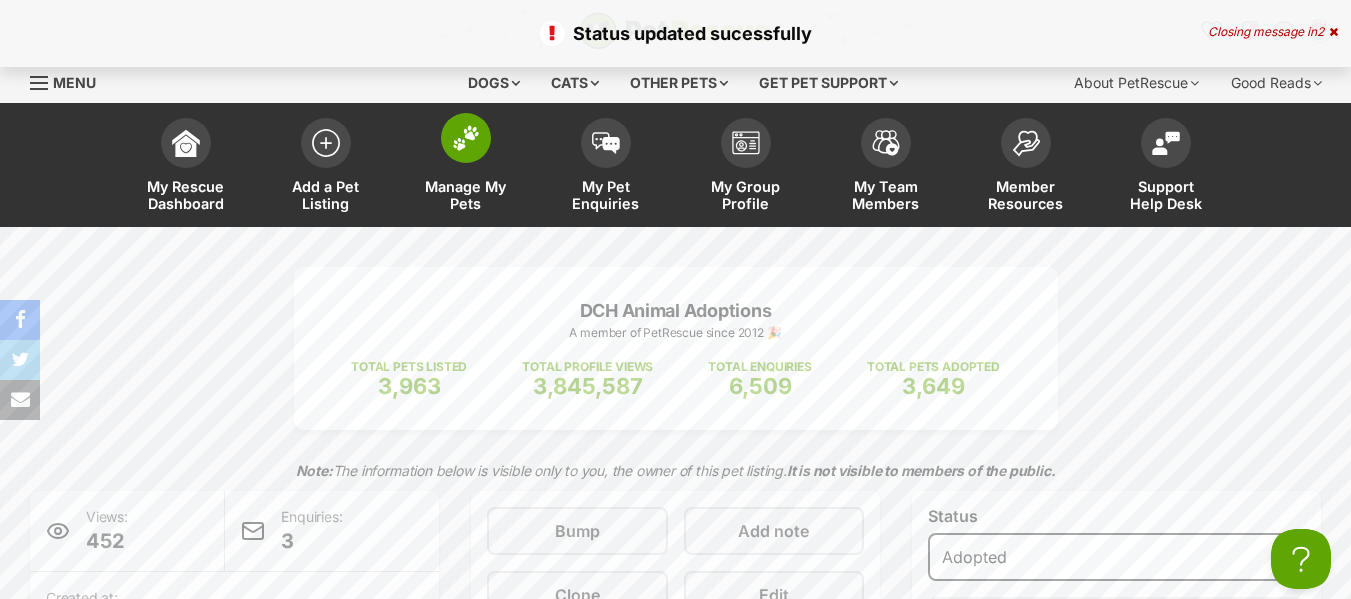 click on "Manage My Pets" at bounding box center (466, 195) 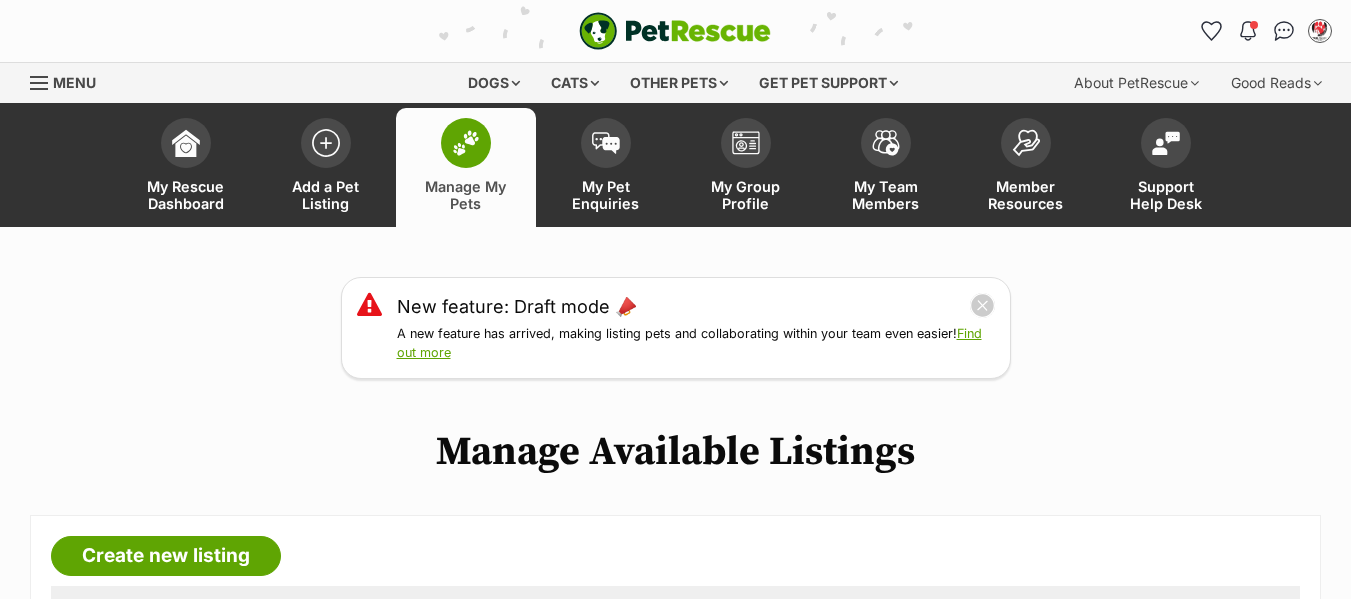 scroll, scrollTop: 600, scrollLeft: 0, axis: vertical 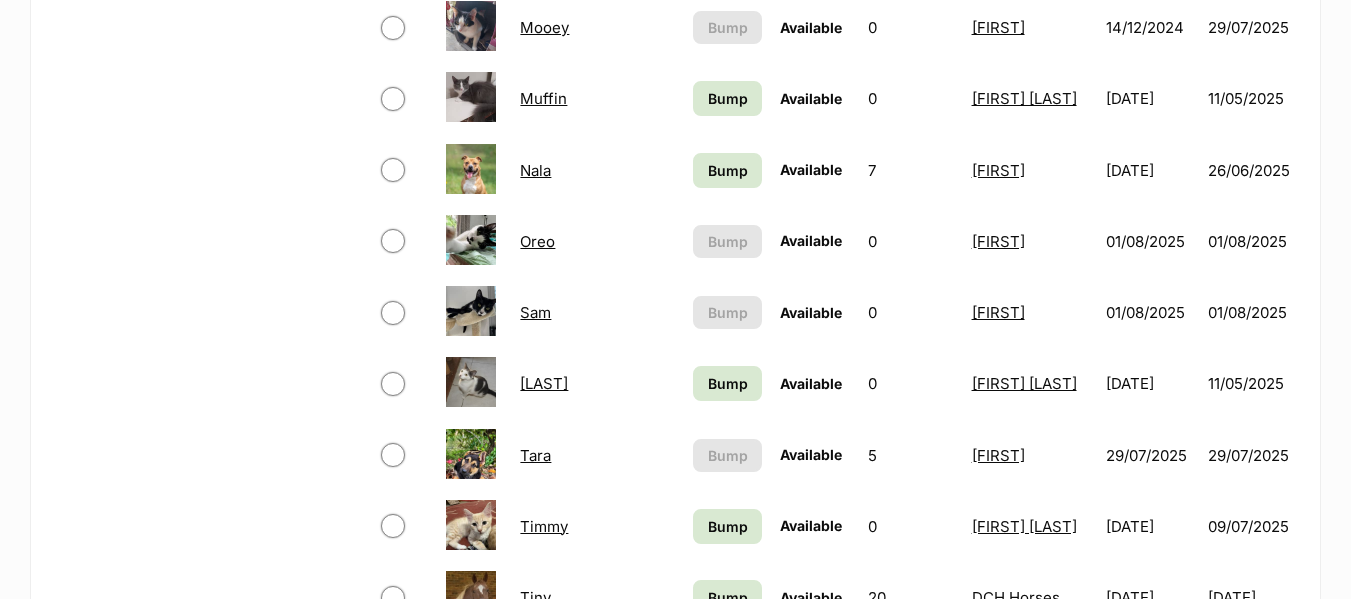 click on "Oreo" at bounding box center [537, 241] 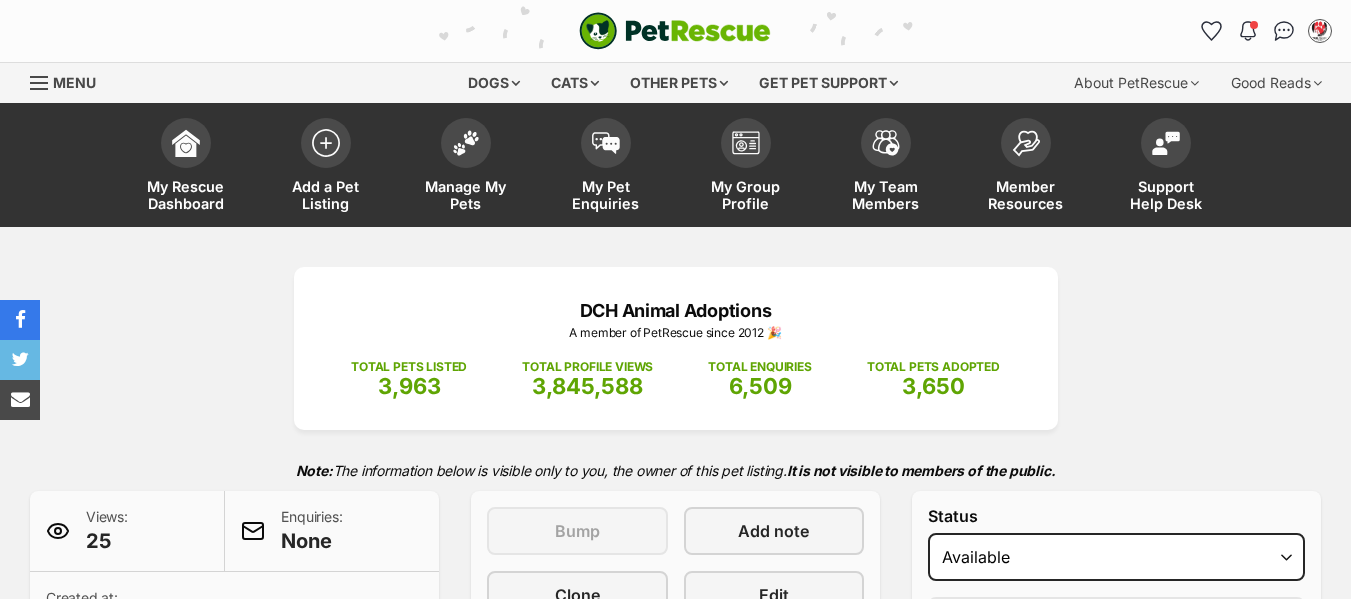 scroll, scrollTop: 0, scrollLeft: 0, axis: both 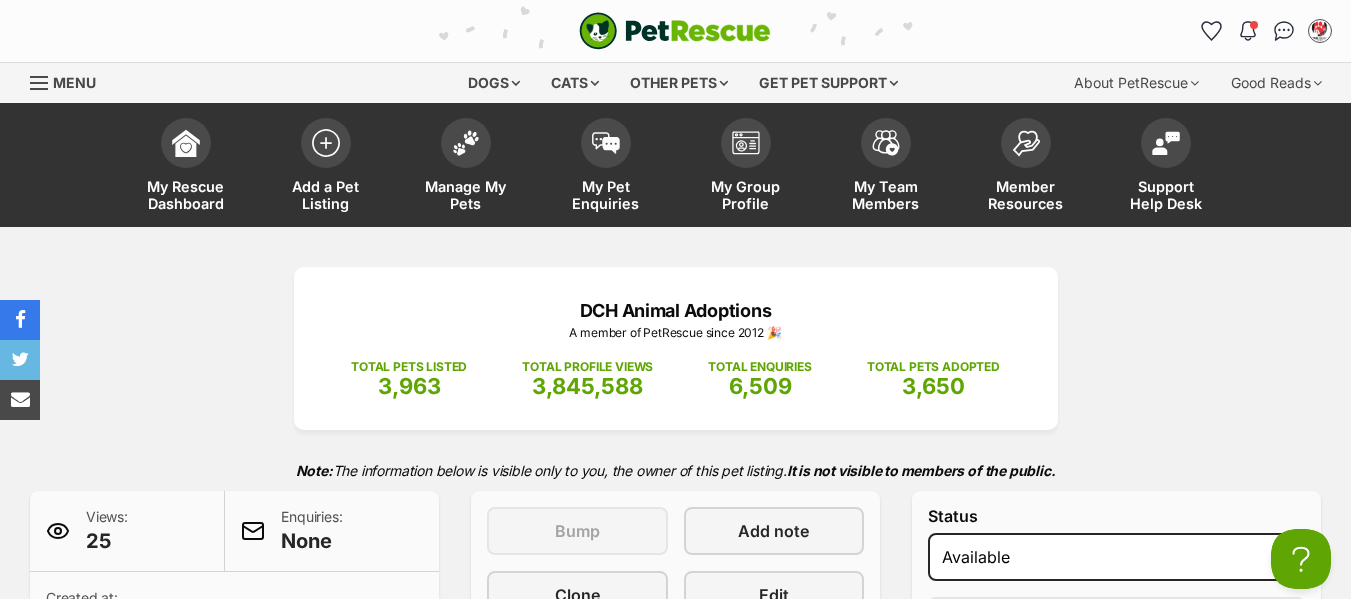 click at bounding box center [40, 83] 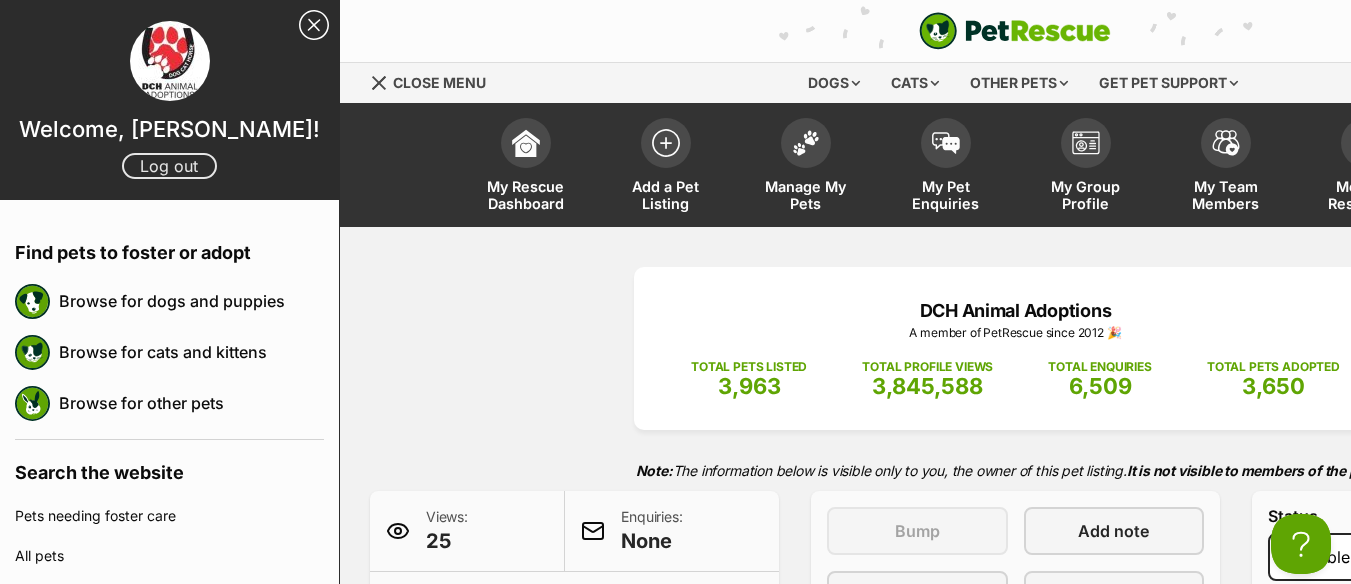 scroll, scrollTop: 0, scrollLeft: 0, axis: both 